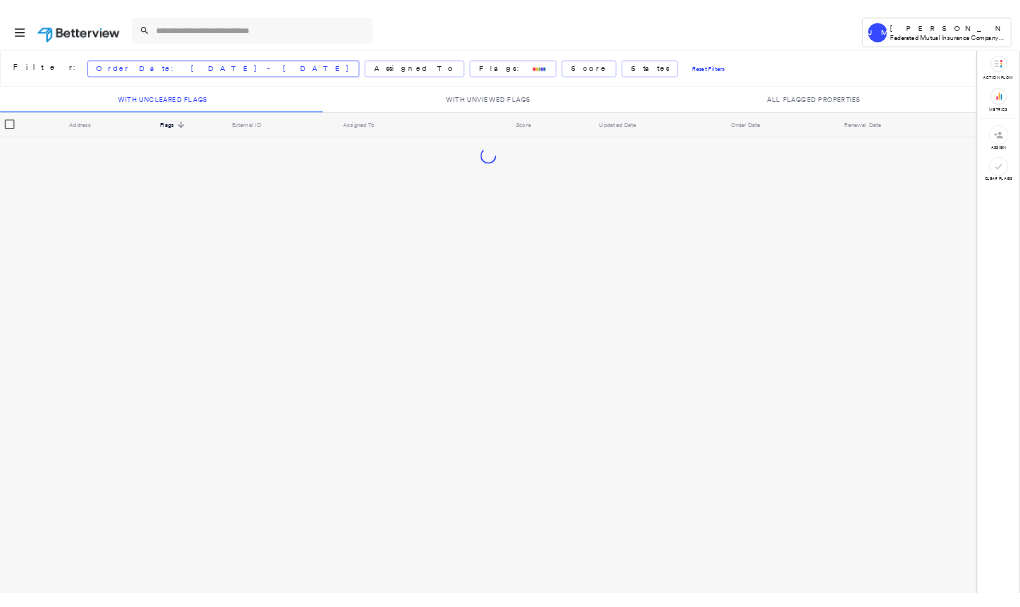 scroll, scrollTop: 0, scrollLeft: 0, axis: both 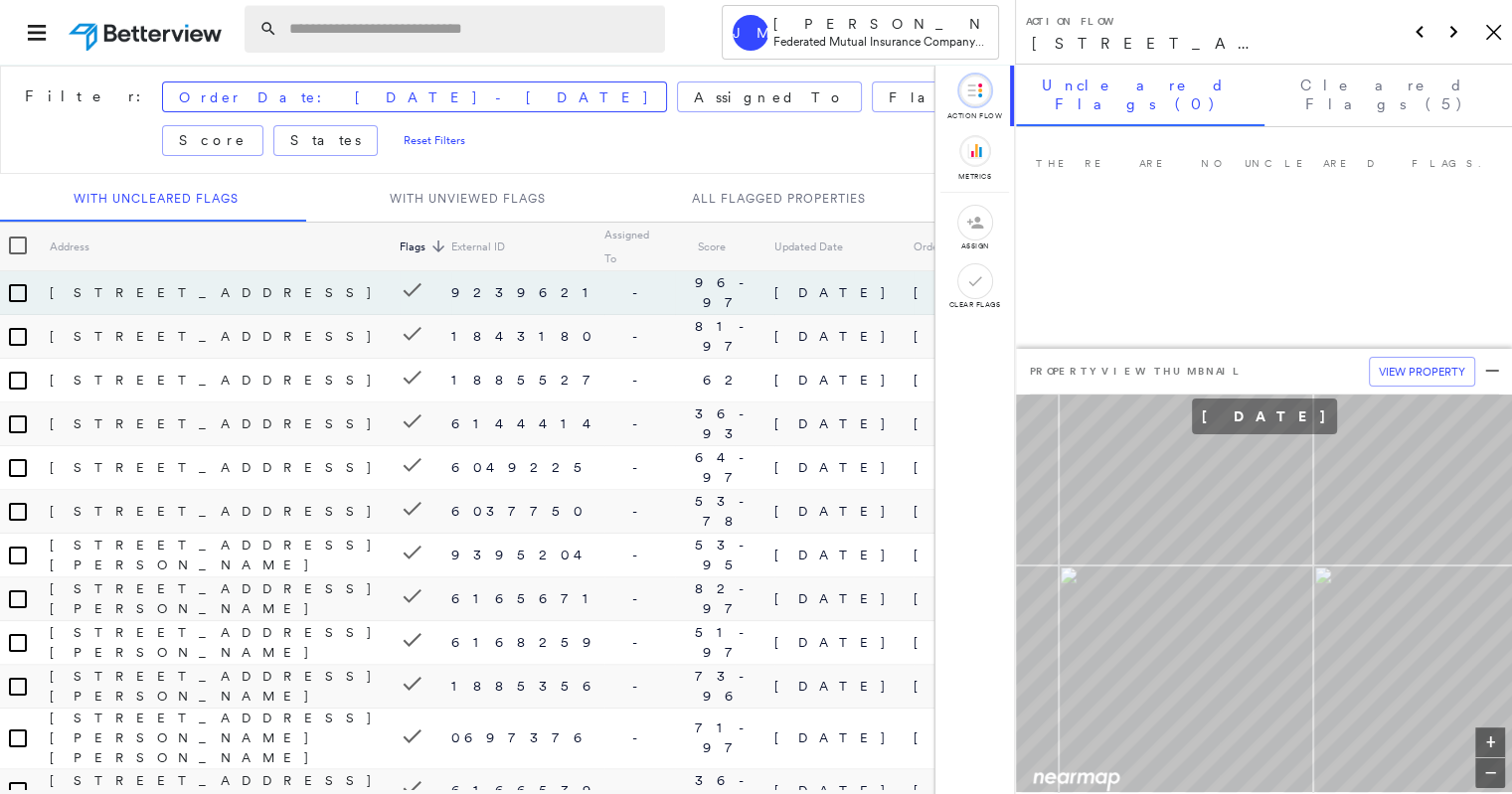 click at bounding box center [471, 29] 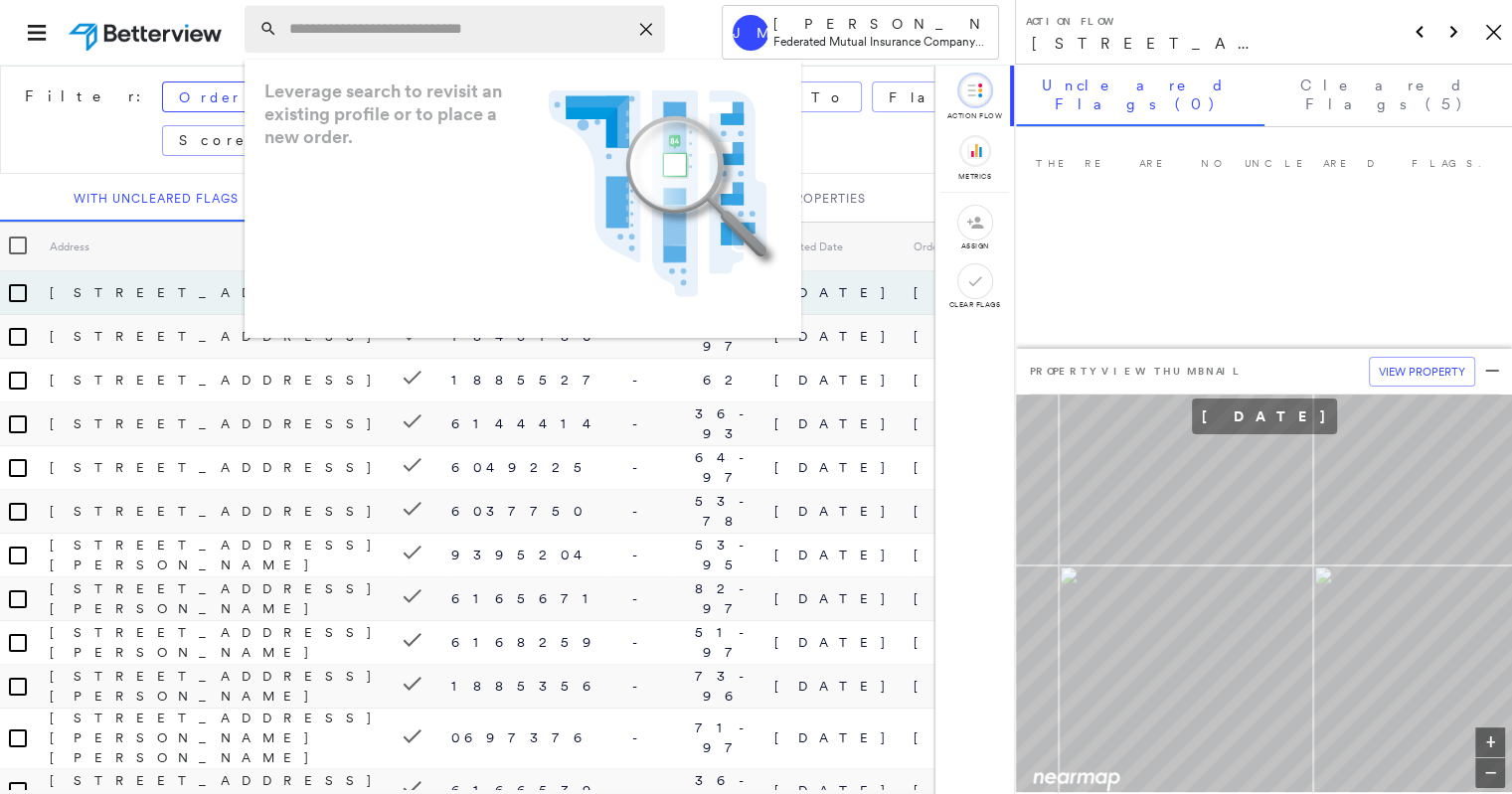 paste on "**********" 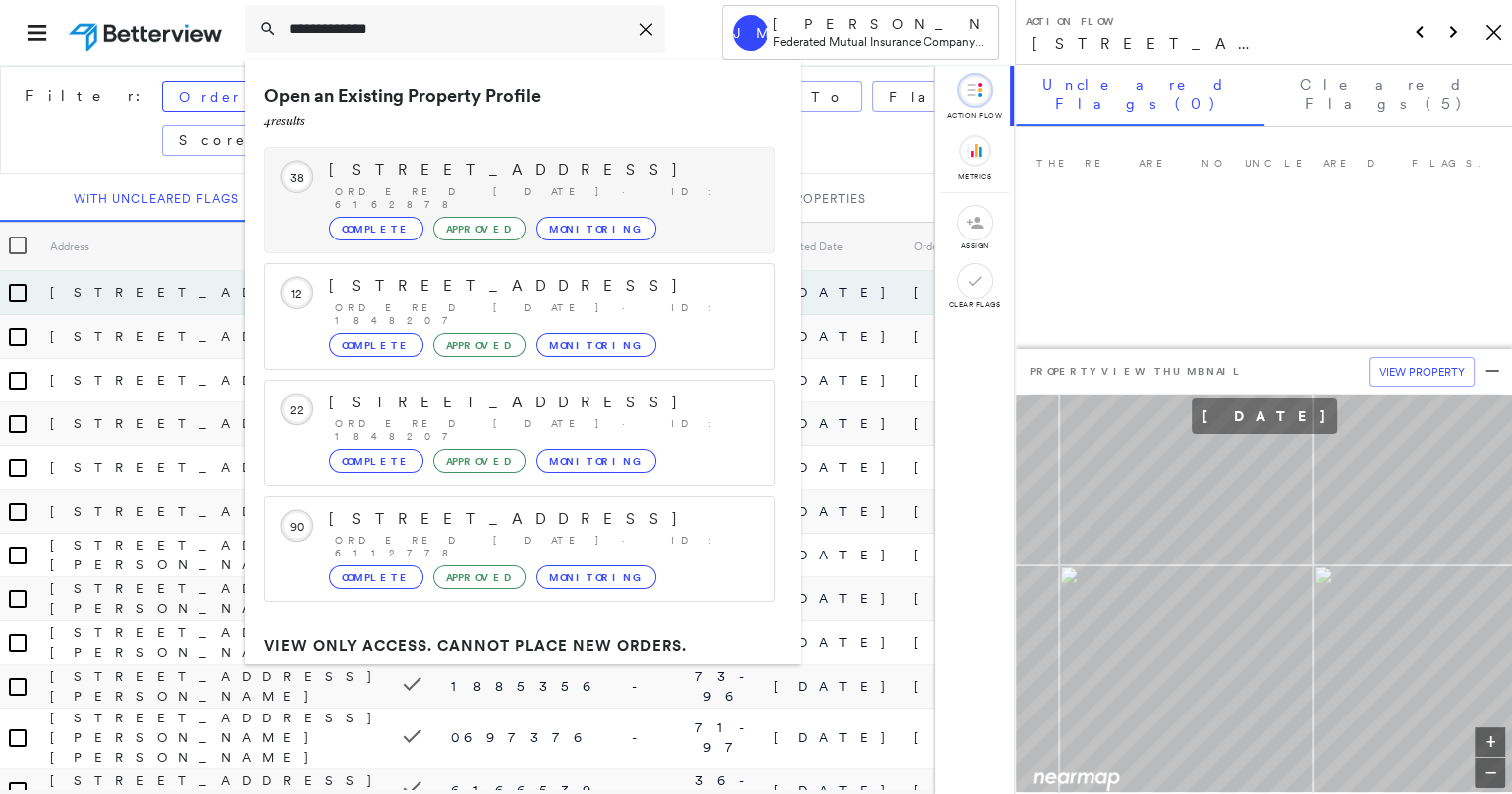type on "**********" 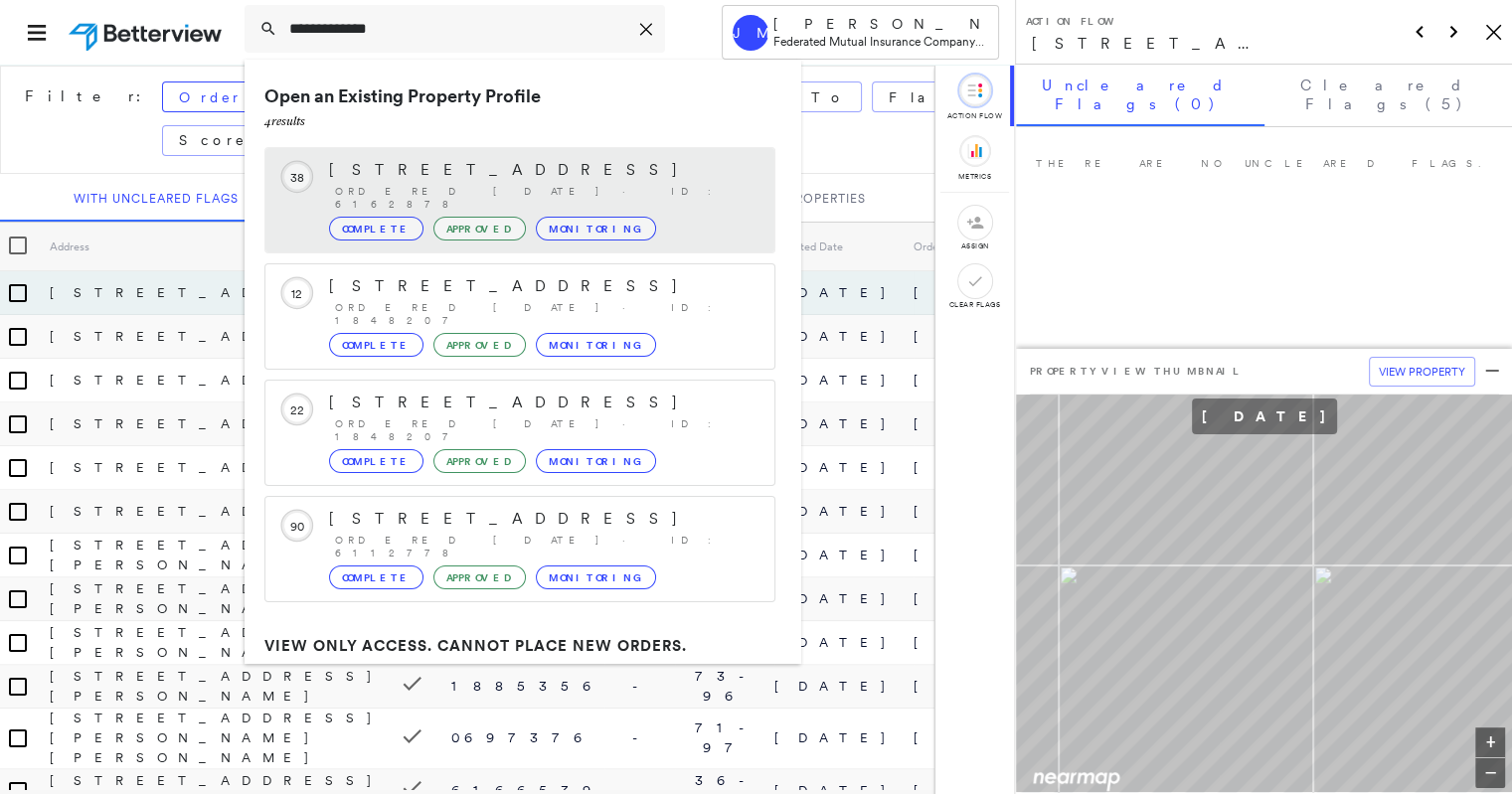 click on "[STREET_ADDRESS]" at bounding box center (542, 170) 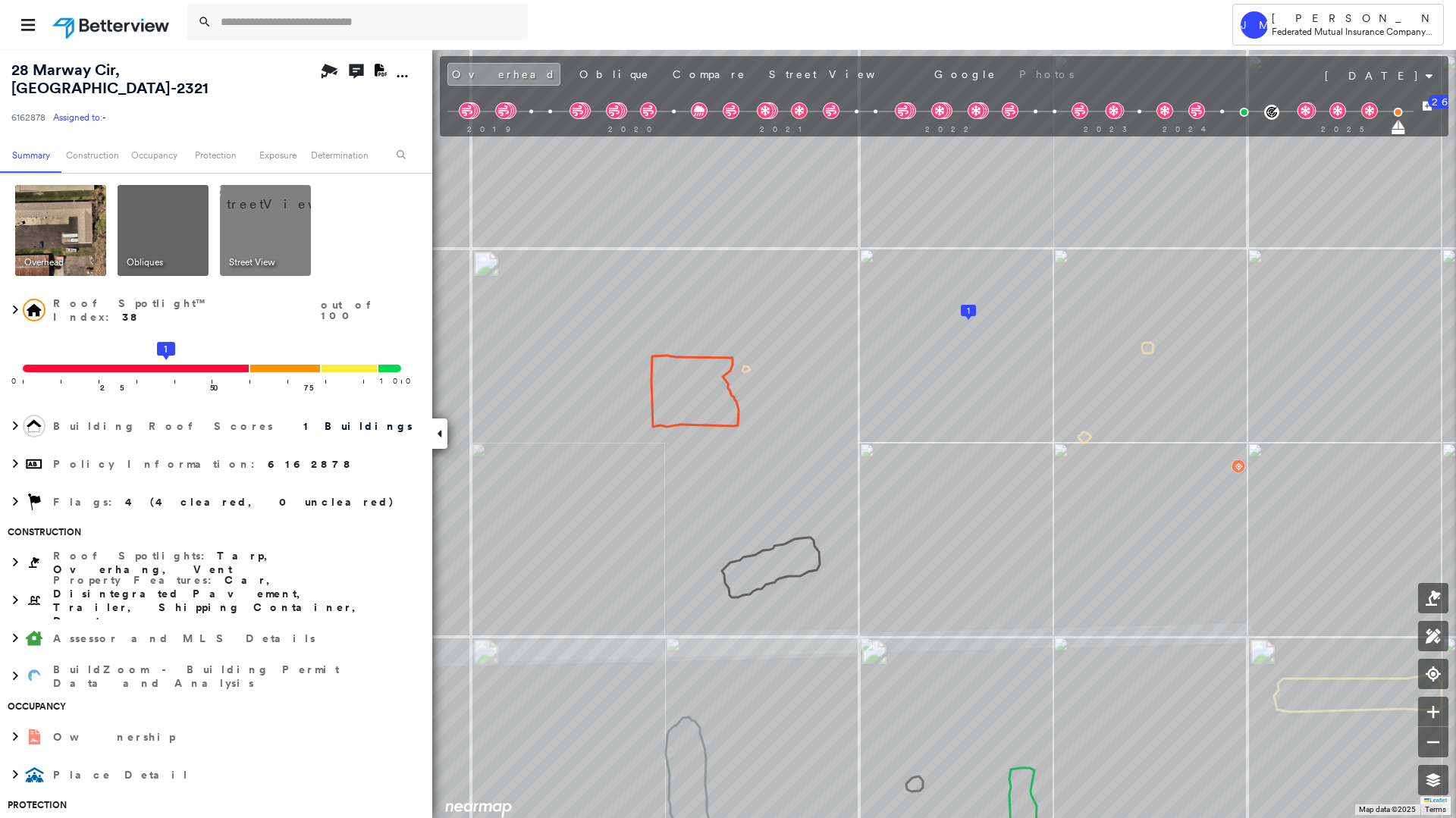 click on "Tower [PERSON_NAME] Federated Mutual Insurance Company  -   PL / CL [STREET_ADDRESS] 6162878 Assigned to:  - Assigned to:  - 6162878 Assigned to:  - Open Comments Download PDF Report Summary Construction Occupancy Protection Exposure Determination Overhead Obliques Street View Roof Spotlight™ Index :  38 out of 100 0 100 25 50 1 75 Building Roof Scores 1 Buildings Policy Information :  6162878 Flags :  4 (4 cleared, 0 uncleared) Construction Roof Spotlights :  Tarp, Overhang, Vent Property Features :  Car, Disintegrated Pavement, Trailer, Shipping Container, Dumpster Assessor and MLS Details BuildZoom - Building Permit Data and Analysis Occupancy Ownership Place Detail Protection Exposure Determination Flags :  4 (4 cleared, 0 uncleared) Uncleared Flags (0) Cleared Flags  (4) There are no  uncleared  flags. Action Taken New Entry History Quote/New Business Terms & Conditions Added ACV Endorsement Added Cosmetic Endorsement Inspection/Loss Control Onsite Inspection Ordered General" at bounding box center [728, 409] 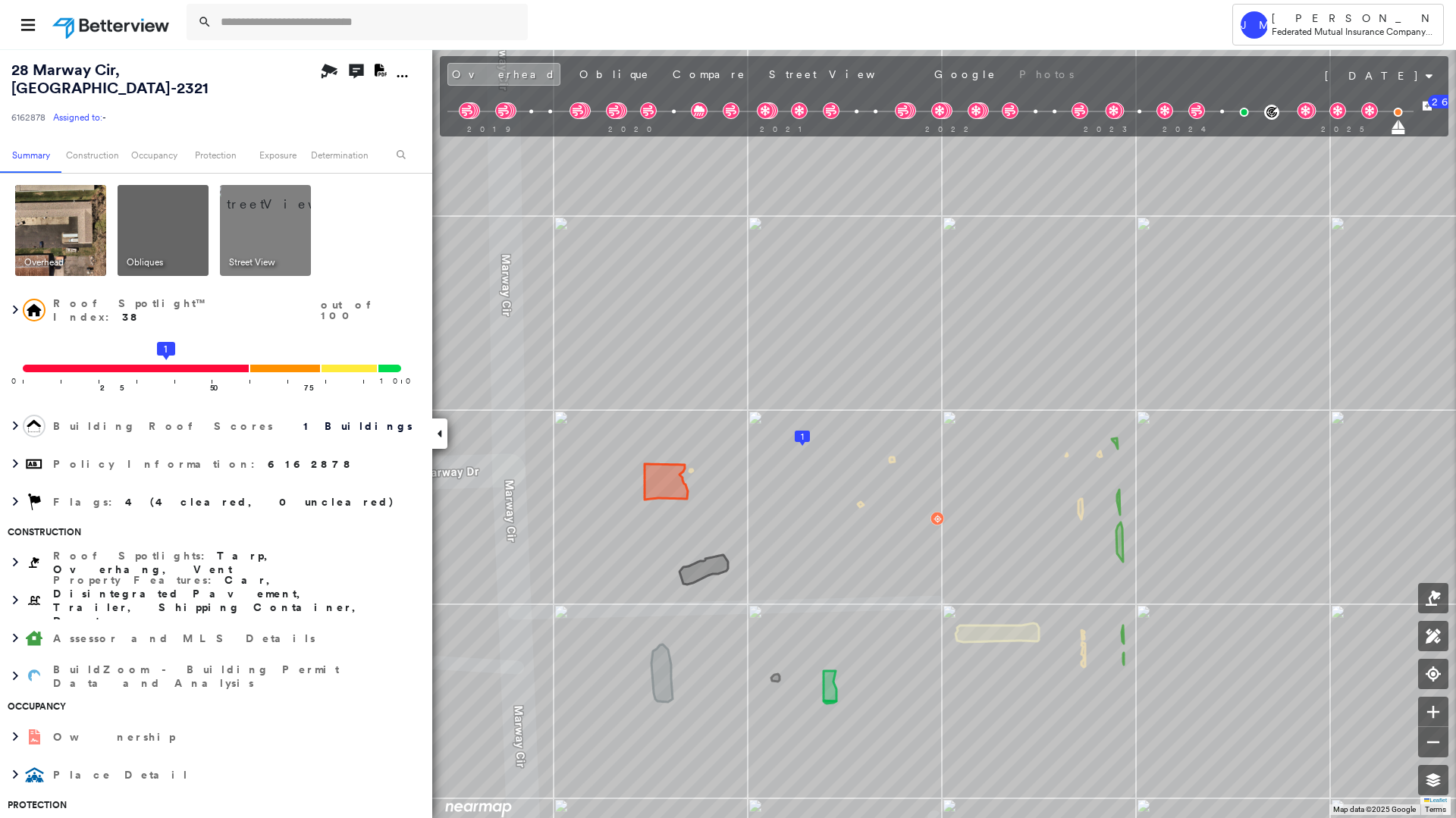 click at bounding box center (284, 196) 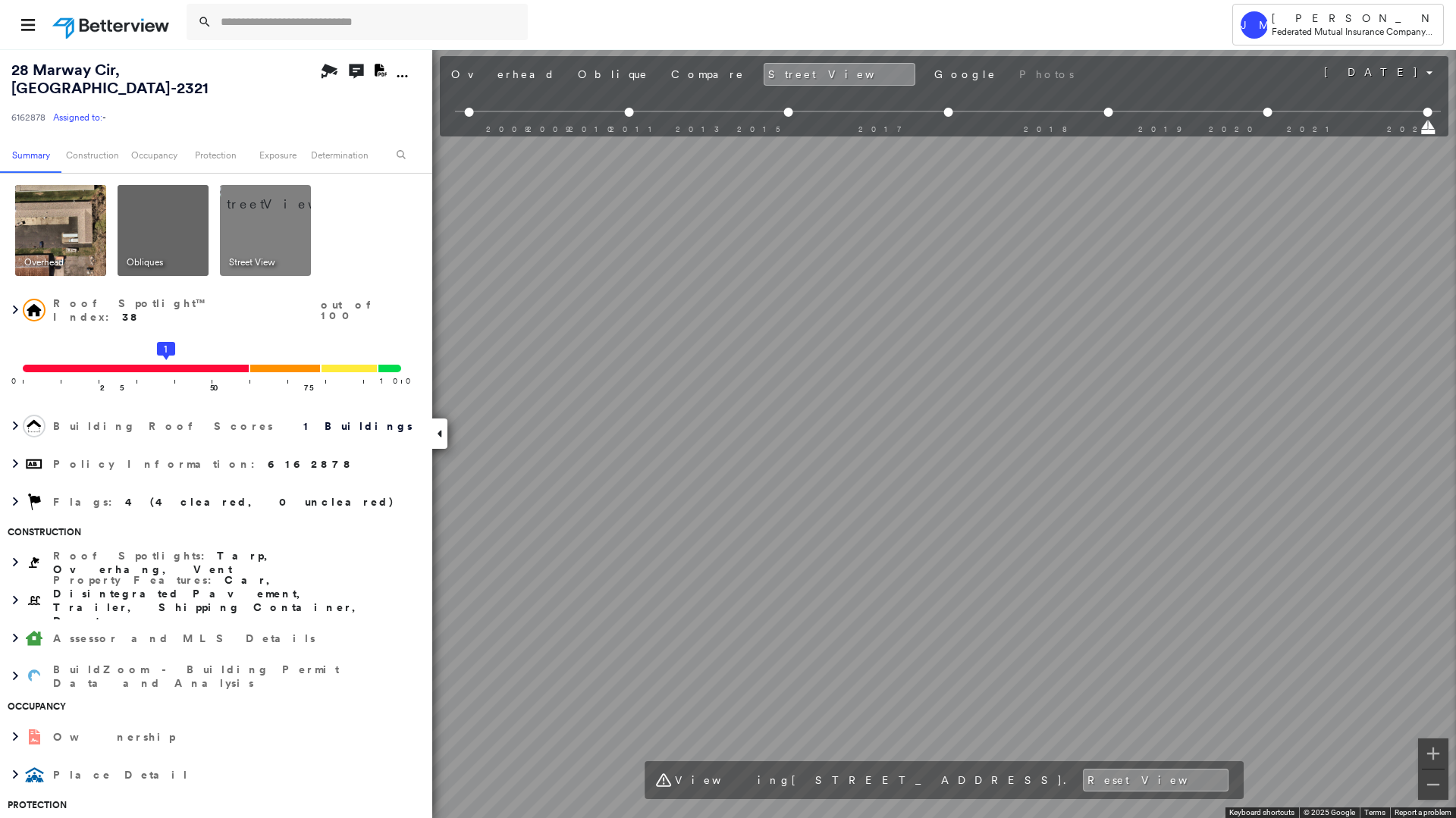 click on "Tower [PERSON_NAME] Federated Mutual Insurance Company  -   PL / CL [STREET_ADDRESS] 6162878 Assigned to:  - Assigned to:  - 6162878 Assigned to:  - Open Comments Download PDF Report Summary Construction Occupancy Protection Exposure Determination Overhead Obliques Street View Roof Spotlight™ Index :  38 out of 100 0 100 25 50 1 75 Building Roof Scores 1 Buildings Policy Information :  6162878 Flags :  4 (4 cleared, 0 uncleared) Construction Roof Spotlights :  Tarp, Overhang, Vent Property Features :  Car, Disintegrated Pavement, Trailer, Shipping Container, Dumpster Assessor and MLS Details BuildZoom - Building Permit Data and Analysis Occupancy Ownership Place Detail Protection Exposure Determination Flags :  4 (4 cleared, 0 uncleared) Uncleared Flags (0) Cleared Flags  (4) There are no  uncleared  flags. Action Taken New Entry History Quote/New Business Terms & Conditions Added ACV Endorsement Added Cosmetic Endorsement Inspection/Loss Control Onsite Inspection Ordered General" at bounding box center [728, 409] 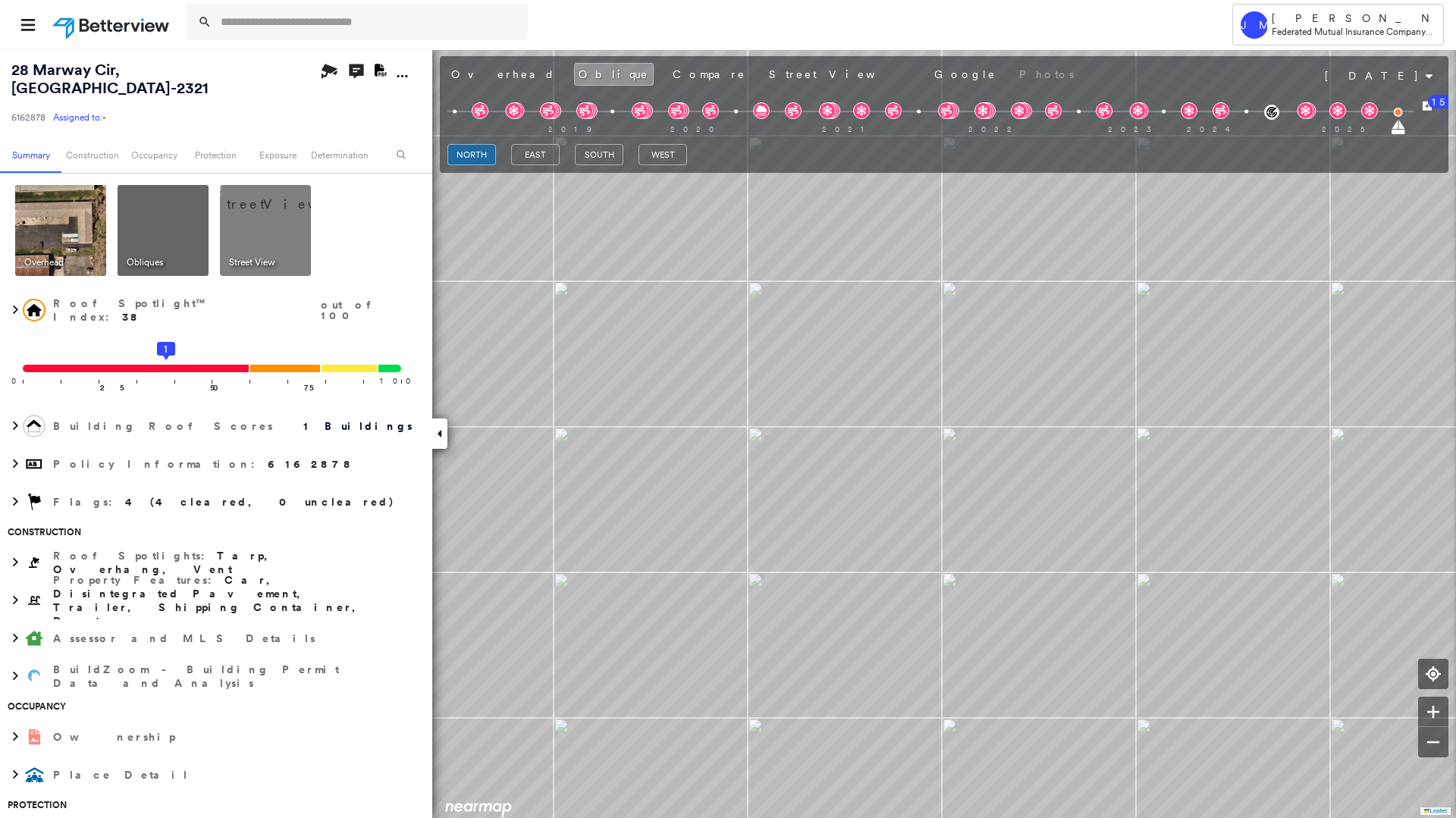 click at bounding box center (284, 196) 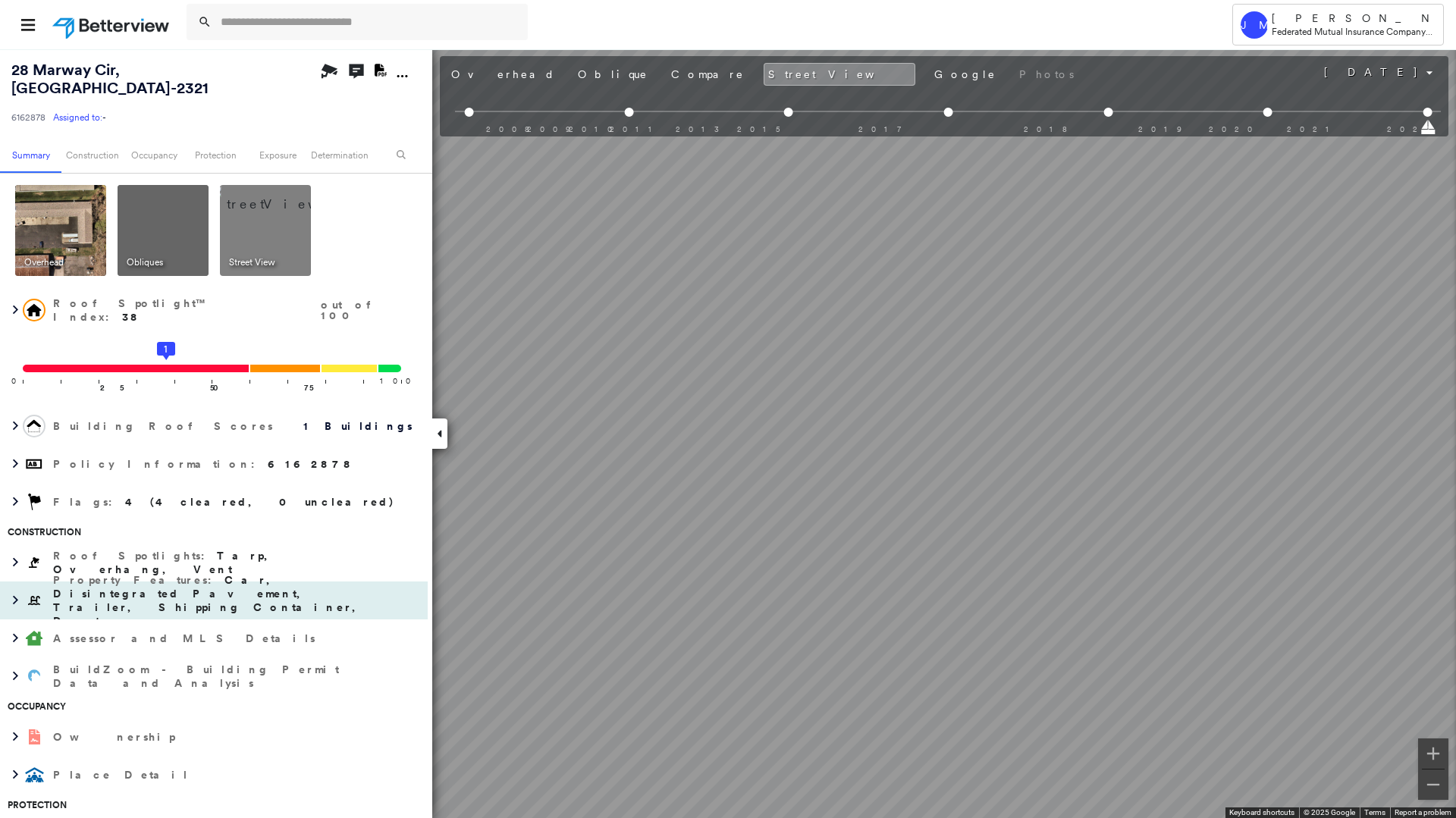 click on "[STREET_ADDRESS] 6162878 Assigned to:  - Assigned to:  - 6162878 Assigned to:  - Open Comments Download PDF Report Summary Construction Occupancy Protection Exposure Determination Overhead Obliques Street View Roof Spotlight™ Index :  38 out of 100 0 100 25 50 1 75 Building Roof Scores 1 Buildings Policy Information :  6162878 Flags :  4 (4 cleared, 0 uncleared) Construction Roof Spotlights :  Tarp, Overhang, Vent Property Features :  Car, Disintegrated Pavement, Trailer, Shipping Container, Dumpster Assessor and MLS Details BuildZoom - Building Permit Data and Analysis Occupancy Ownership Place Detail Protection Exposure Determination Flags :  4 (4 cleared, 0 uncleared) Uncleared Flags (0) Cleared Flags  (4) There are no  uncleared  flags. Action Taken New Entry History Quote/New Business Terms & Conditions Added ACV Endorsement Added Cosmetic Endorsement Inspection/Loss Control Report Information Added to Inspection Survey Onsite Inspection Ordered Determined No Inspection Needed" at bounding box center [728, 433] 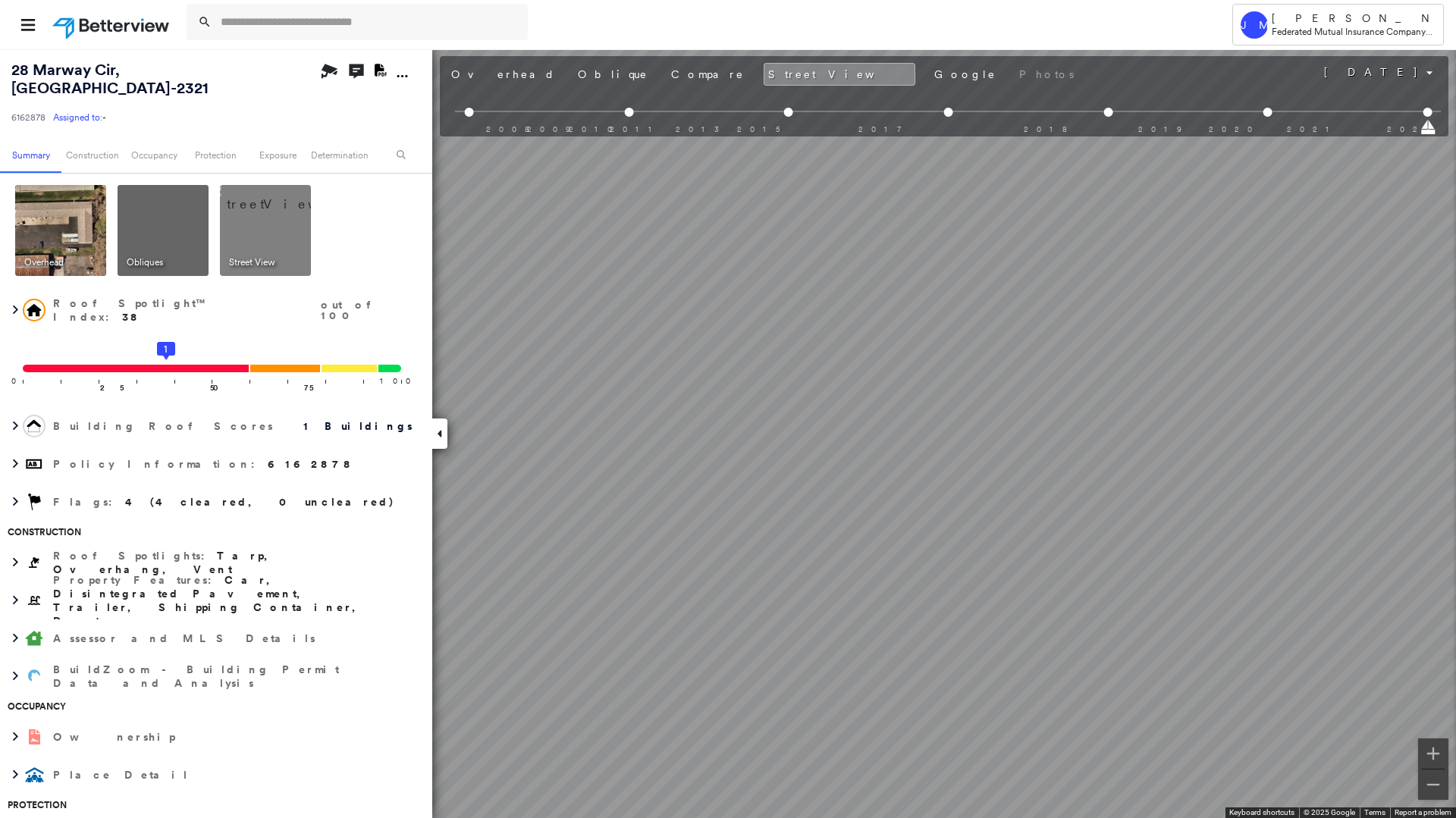 drag, startPoint x: 47, startPoint y: 231, endPoint x: 138, endPoint y: 235, distance: 91.08787 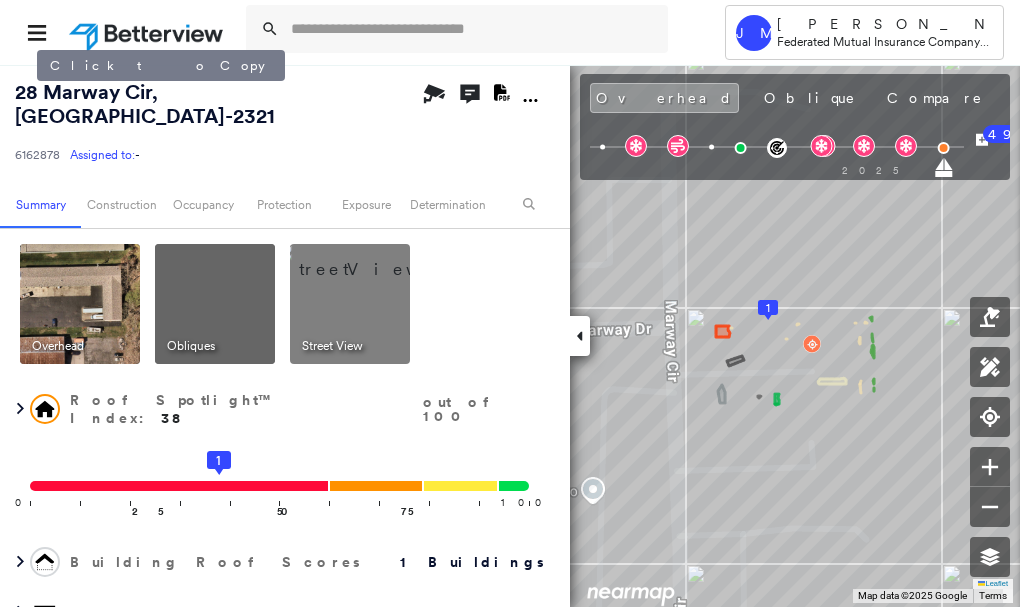 click on "[STREET_ADDRESS]" at bounding box center (145, 104) 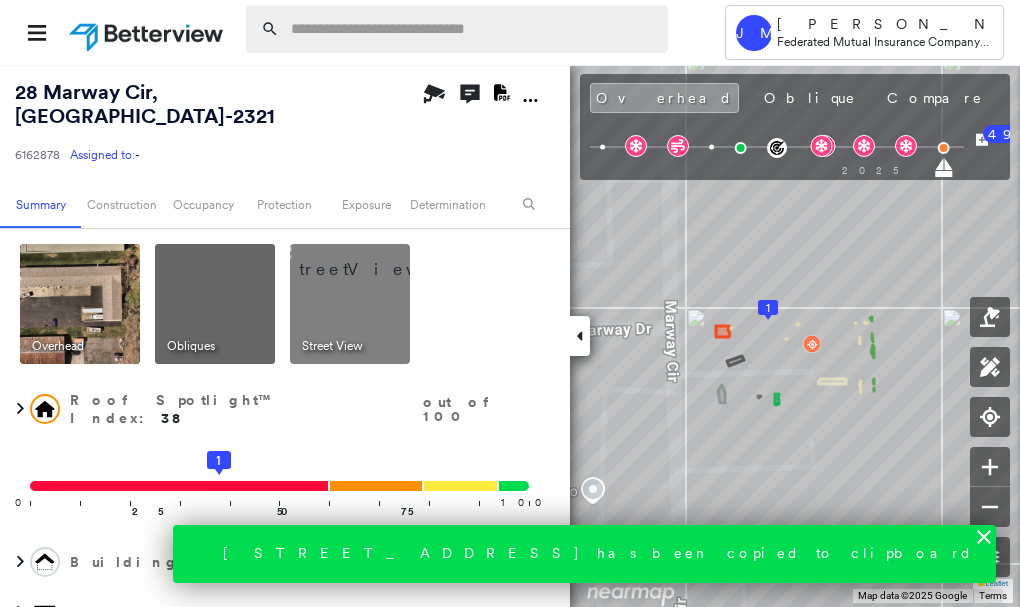 click at bounding box center (473, 29) 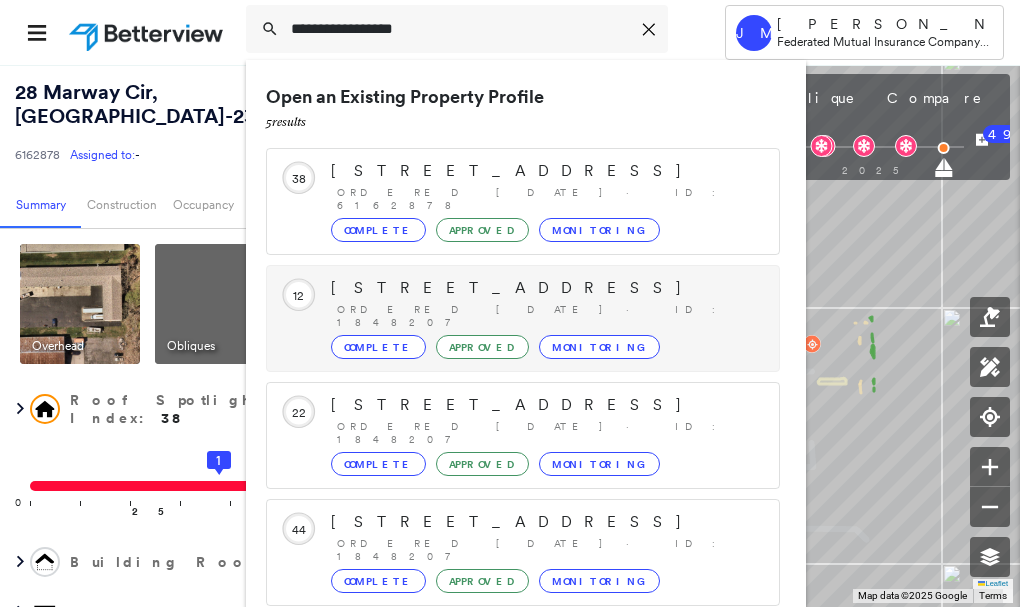 type on "**********" 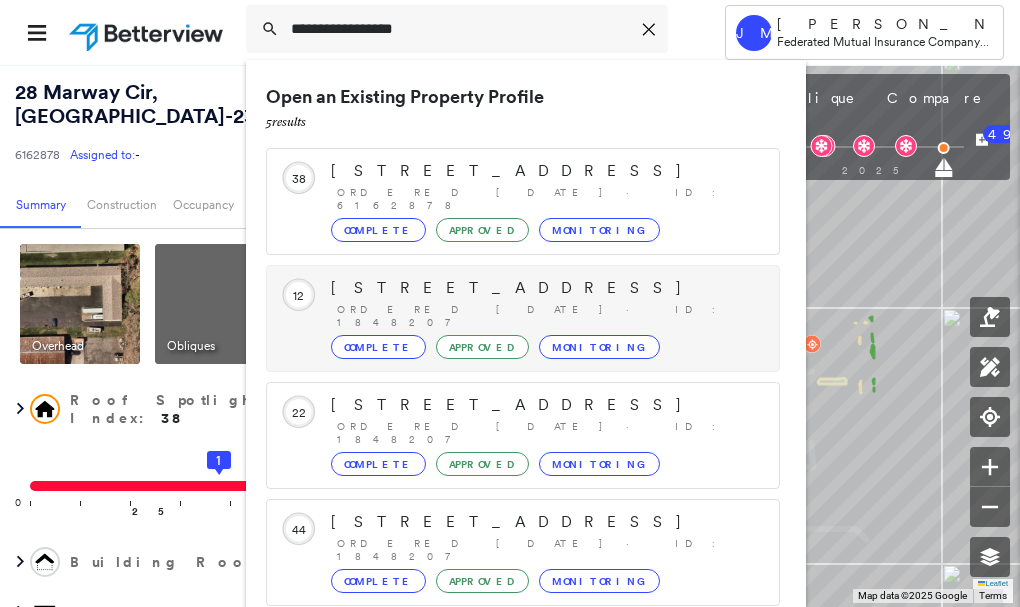 click on "[STREET_ADDRESS]" at bounding box center [545, 288] 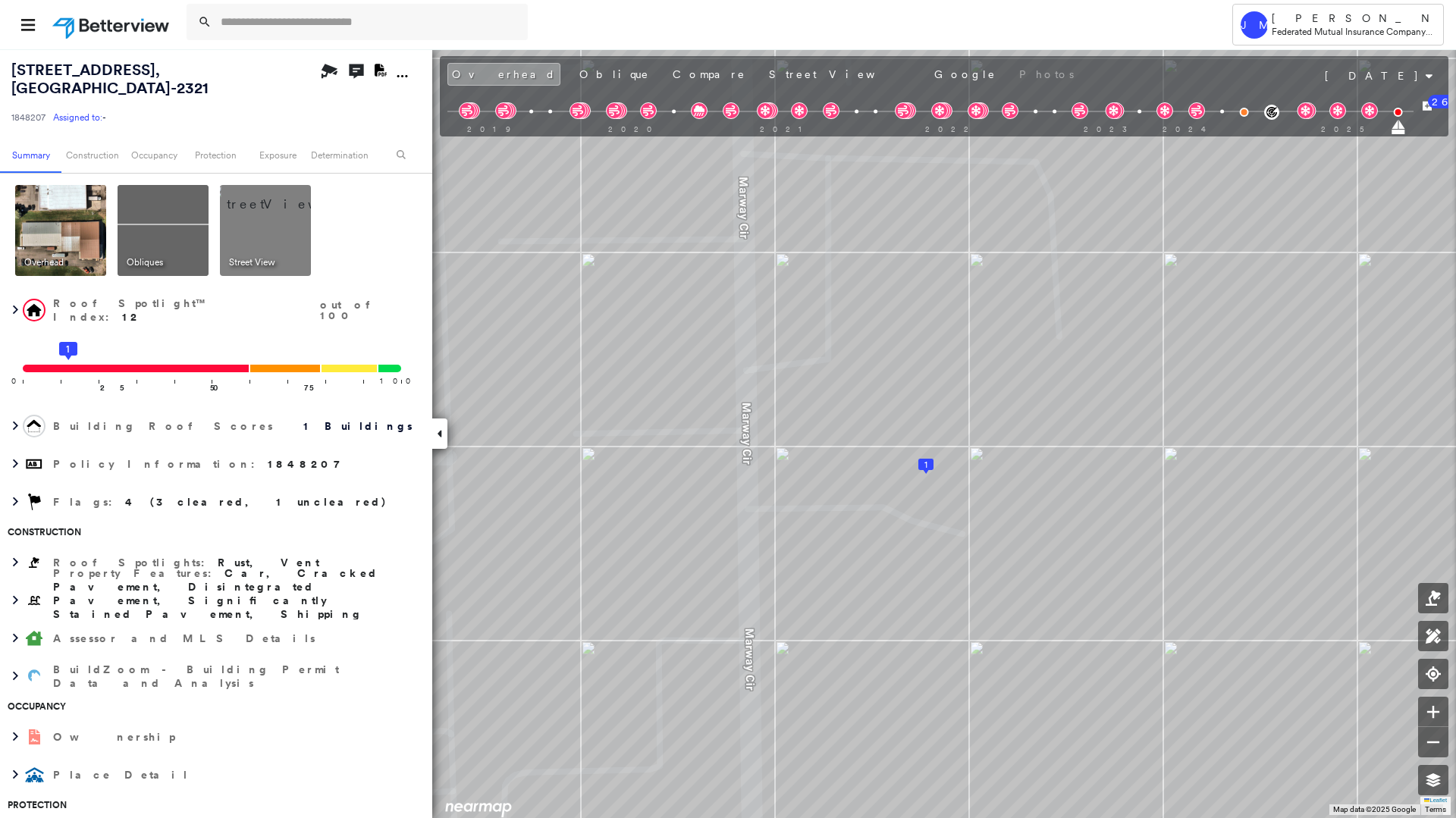 drag, startPoint x: 386, startPoint y: 196, endPoint x: 394, endPoint y: 191, distance: 9.433981 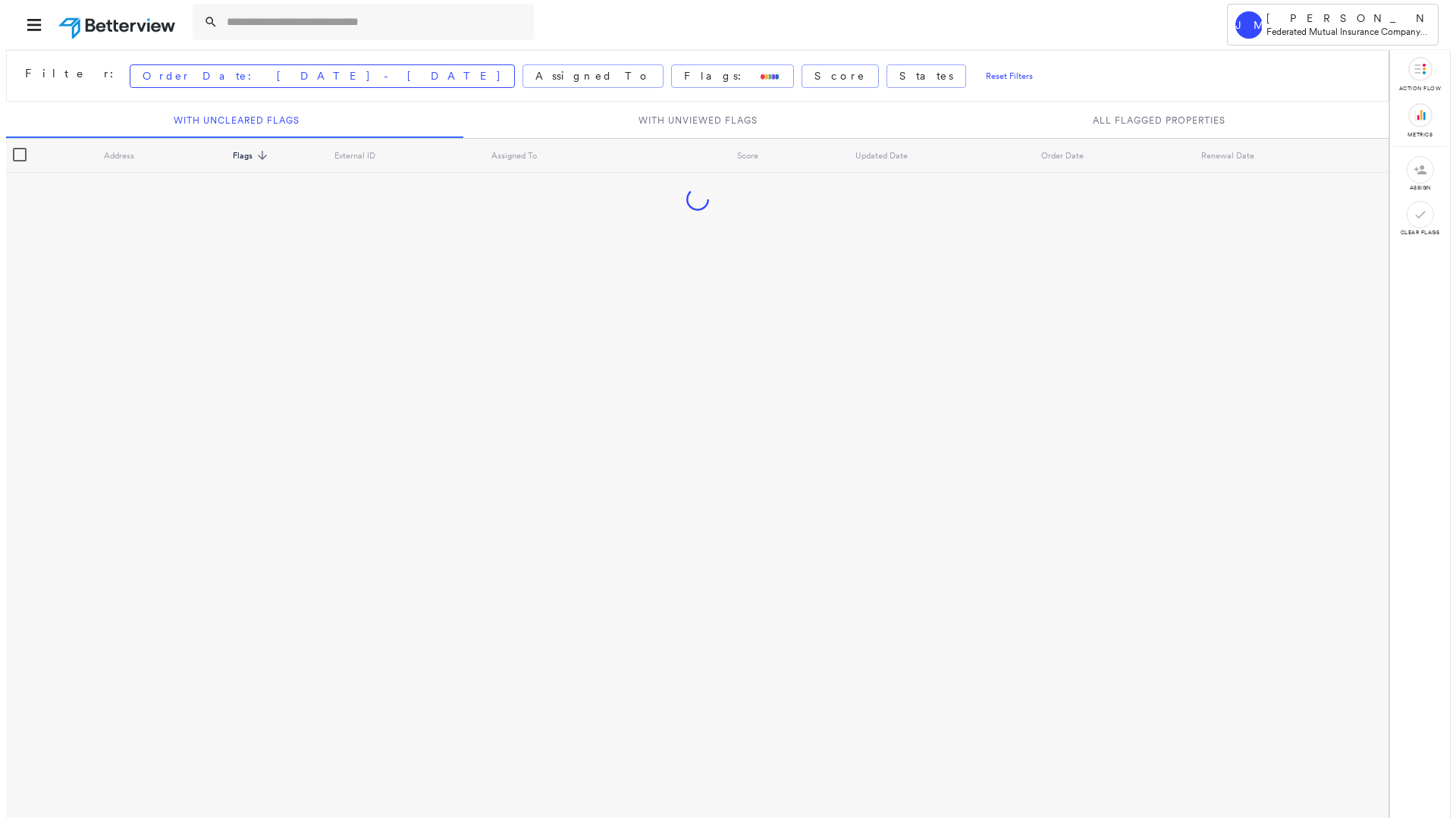 scroll, scrollTop: 0, scrollLeft: 0, axis: both 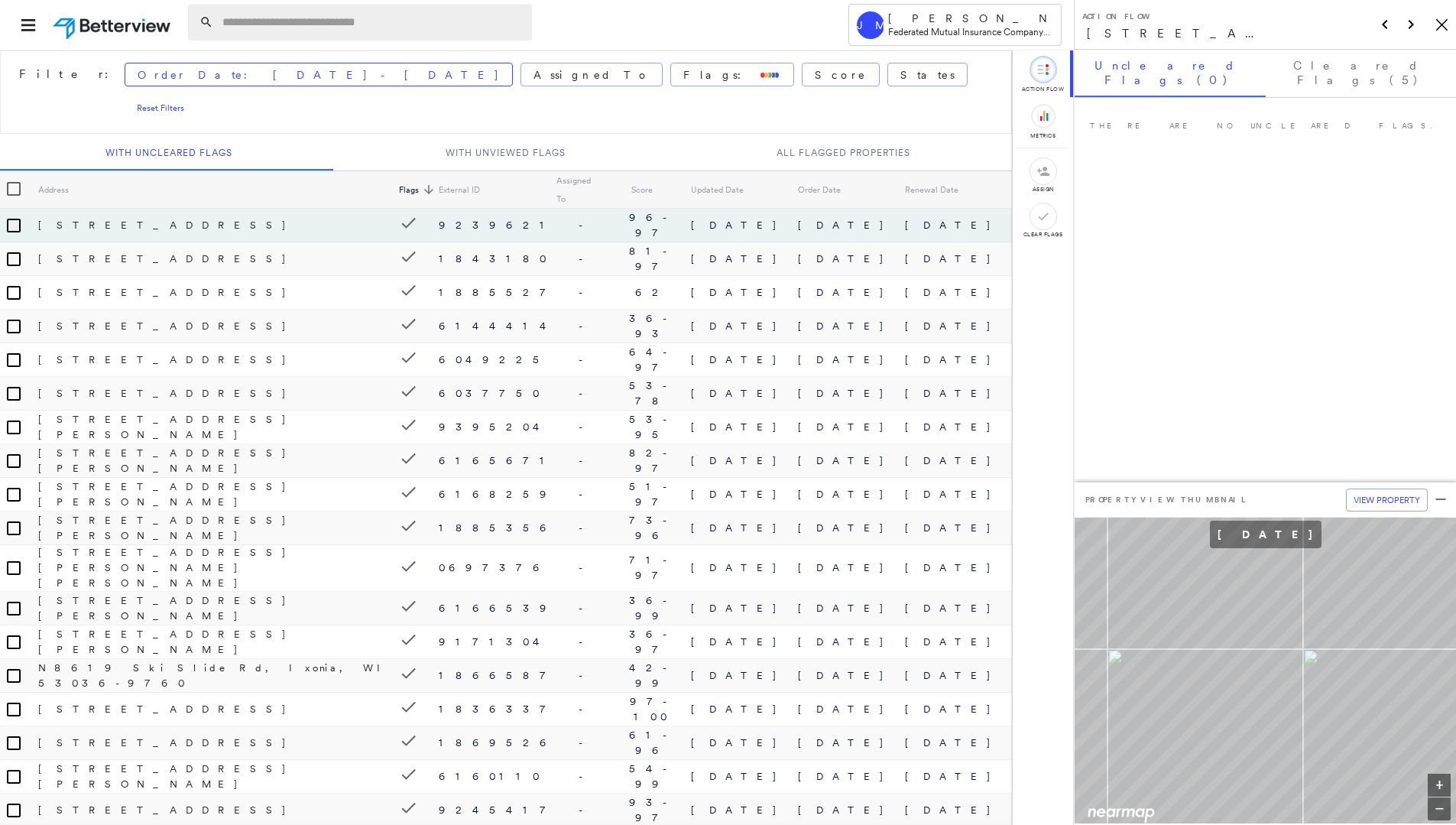 click at bounding box center (372, 22) 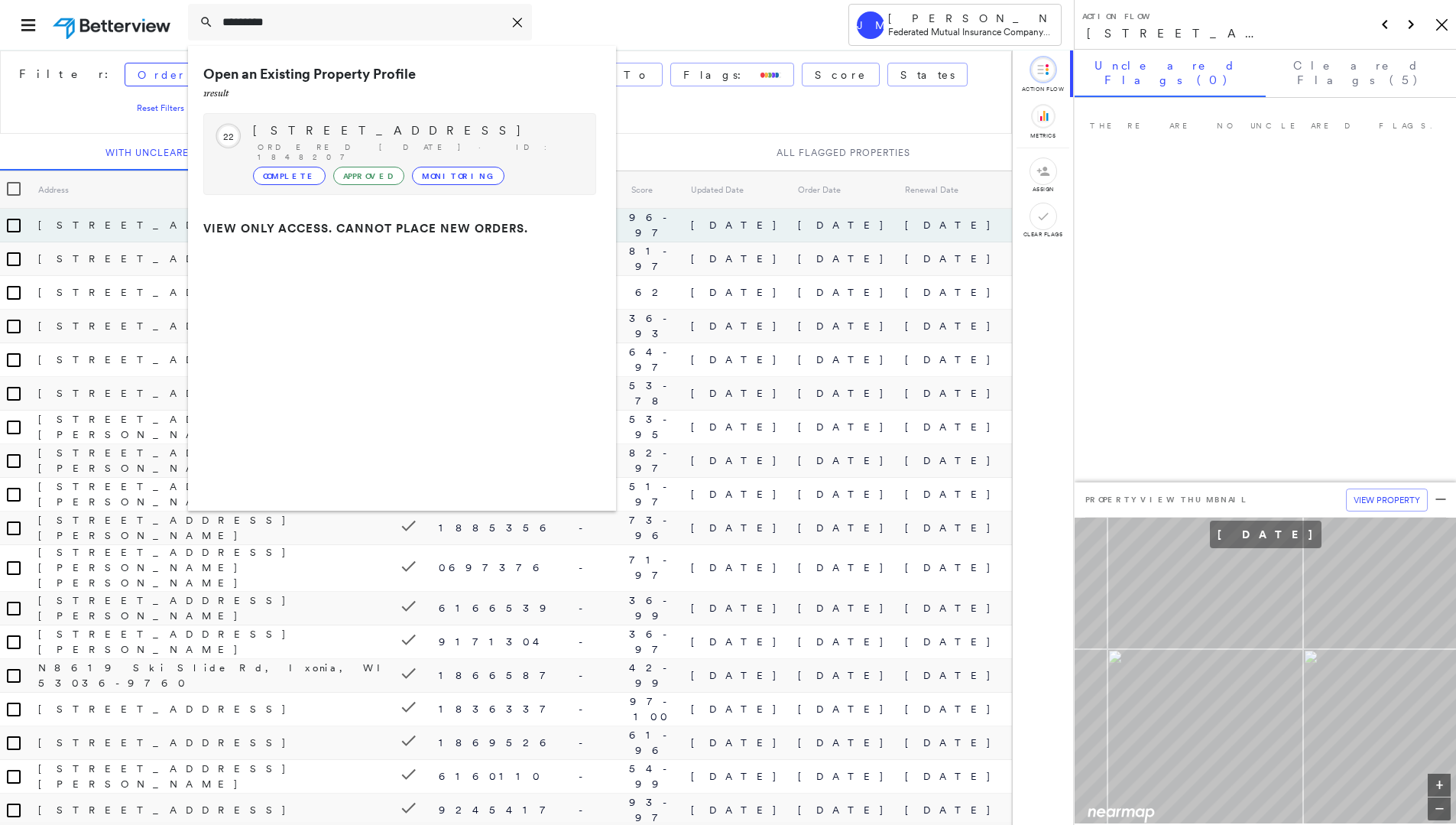type on "*********" 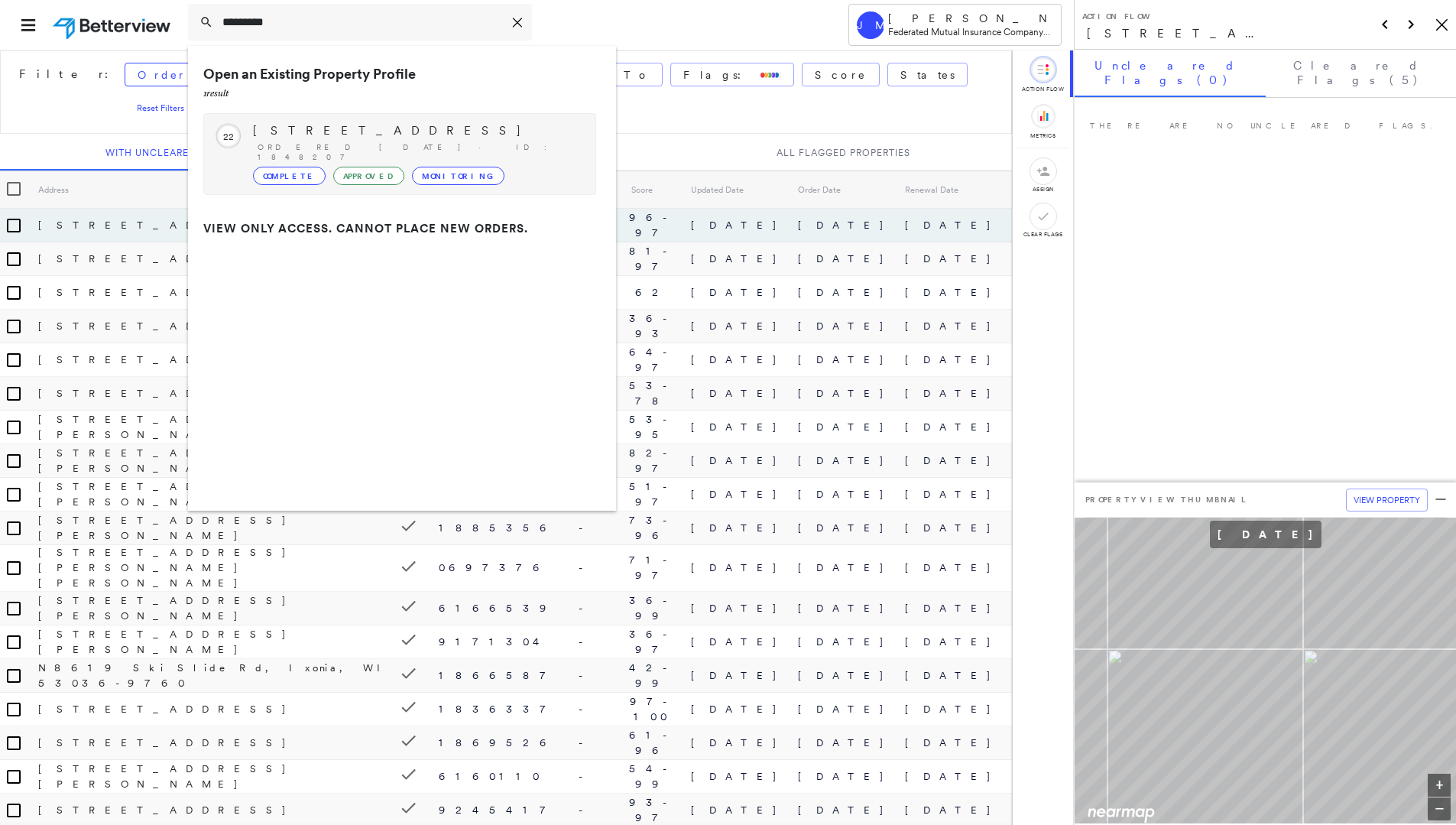click on "[STREET_ADDRESS]" at bounding box center [417, 131] 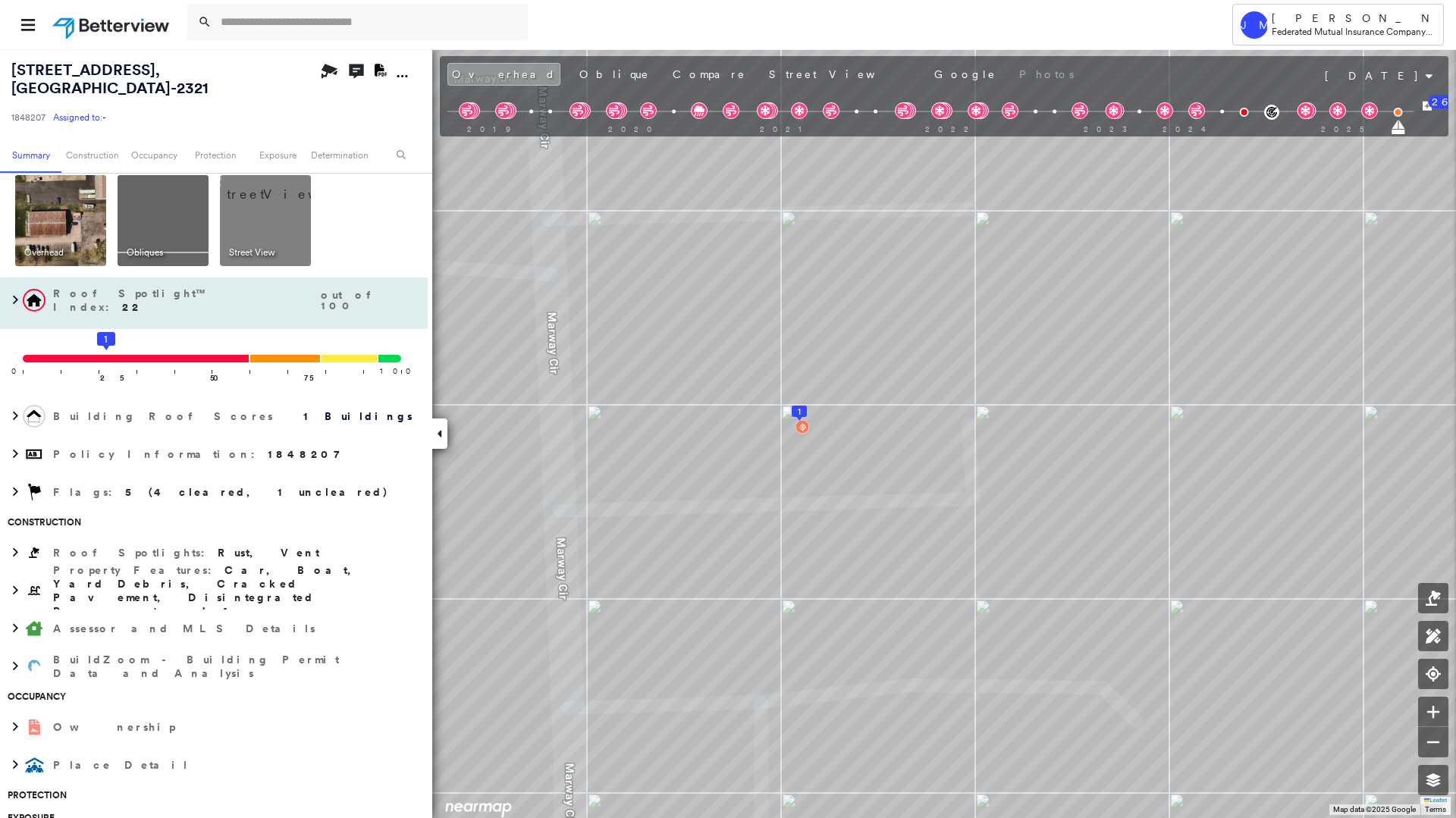 scroll, scrollTop: 0, scrollLeft: 0, axis: both 